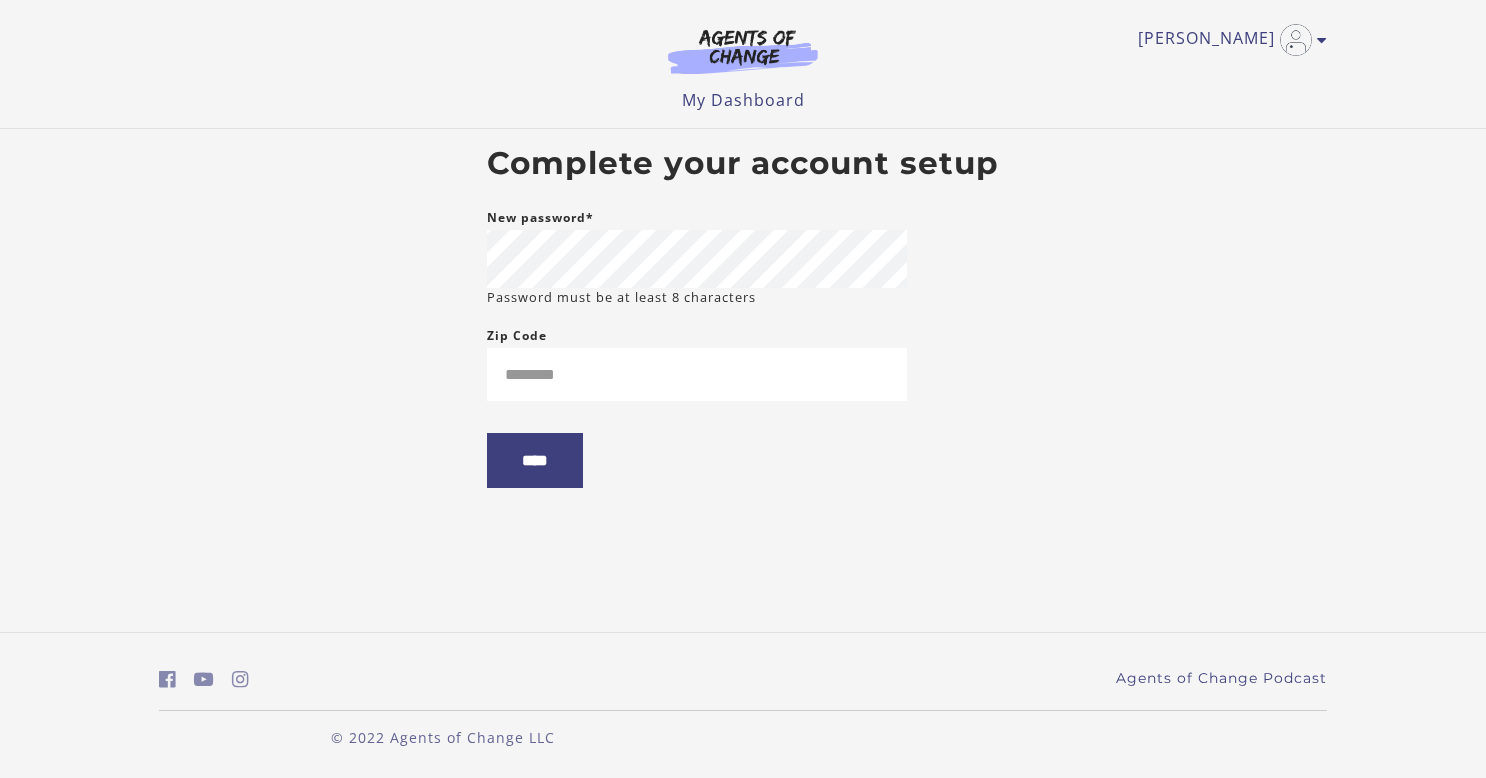 scroll, scrollTop: 0, scrollLeft: 0, axis: both 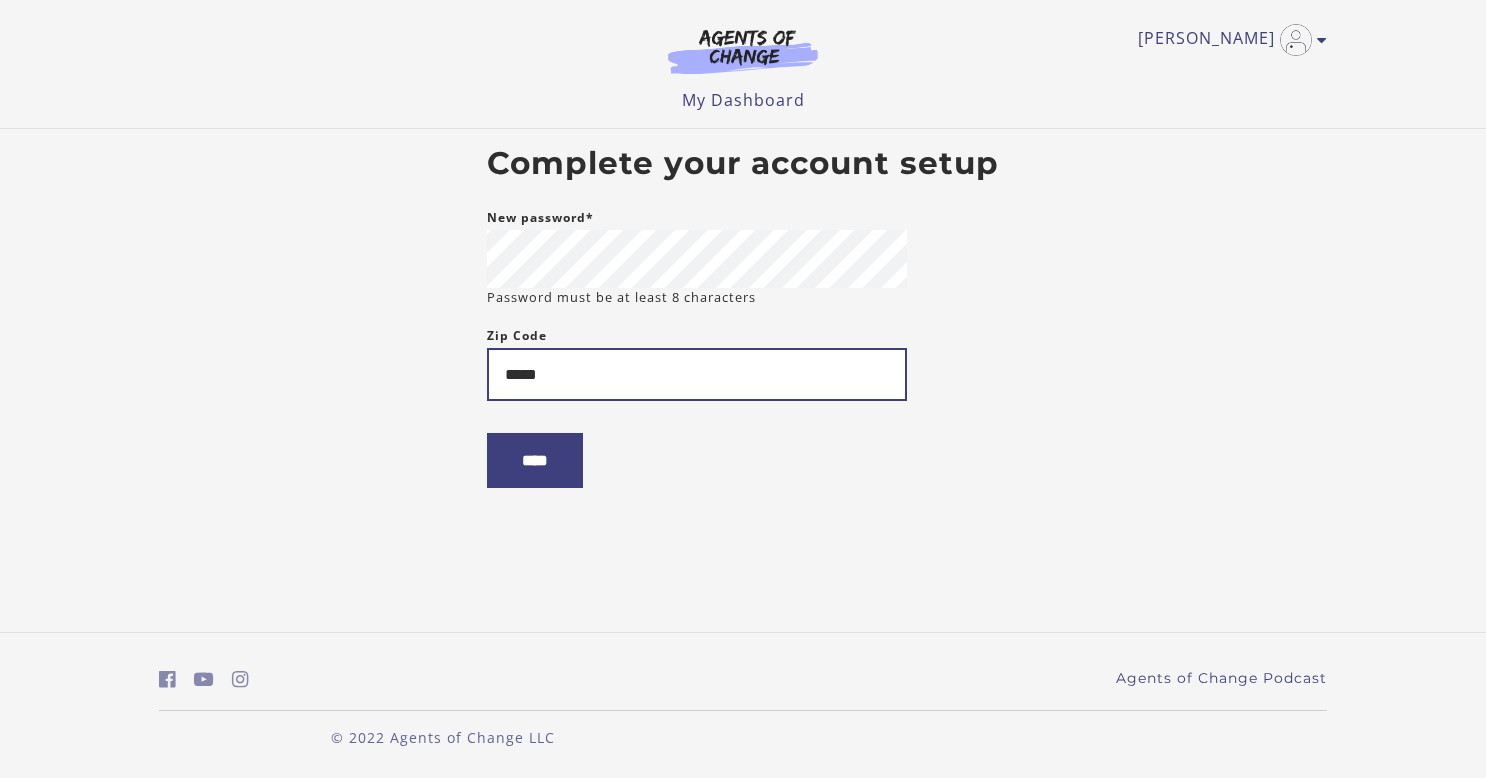 type on "*****" 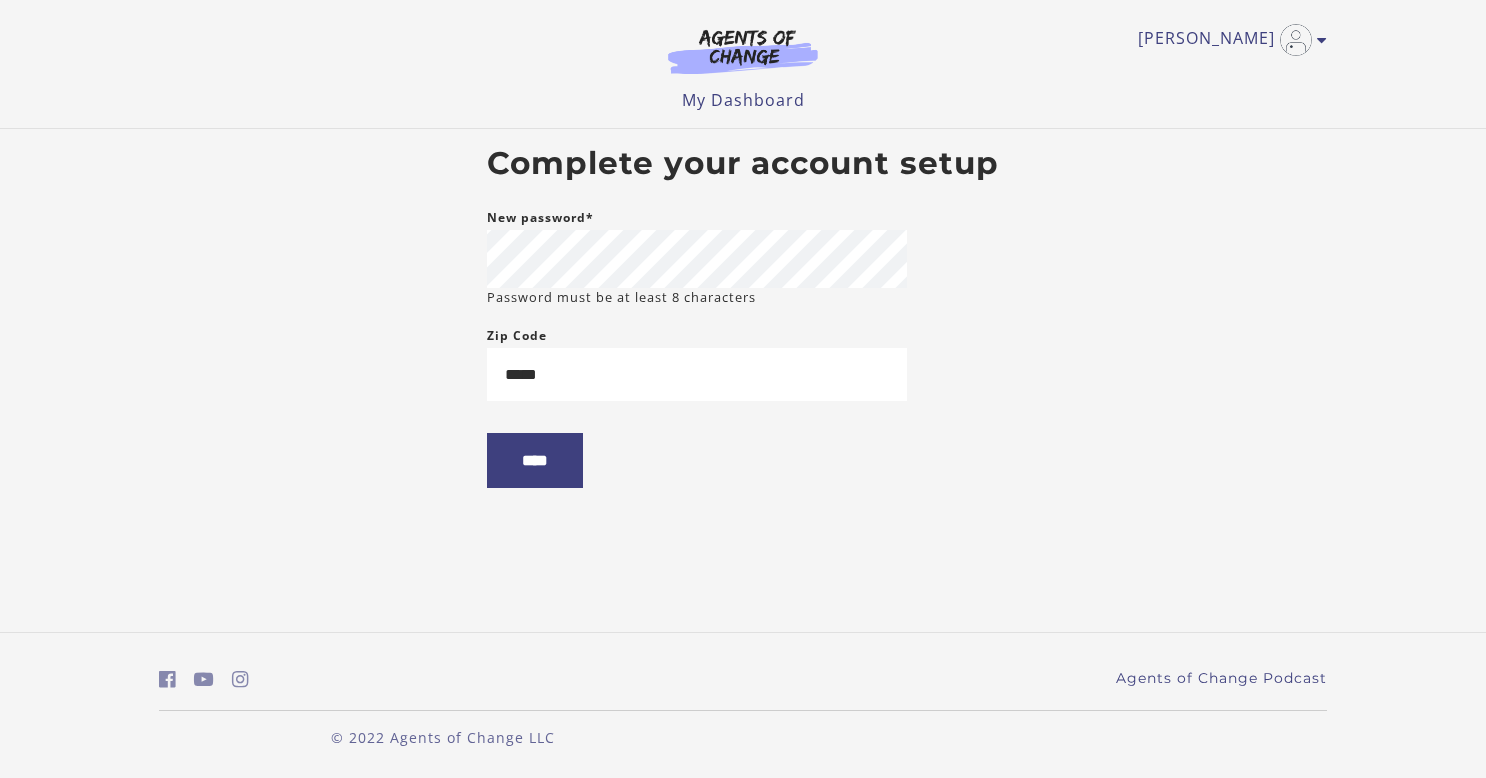 click on "Skip to main content
[PERSON_NAME]
My Account
Support
Sign Out
Toggle menu
Menu
My Dashboard
My Account
Support
Sign Out
Complete your account setup
New password*
Password must be at least 8 characters
Zip Code
*****
****" at bounding box center [743, 389] 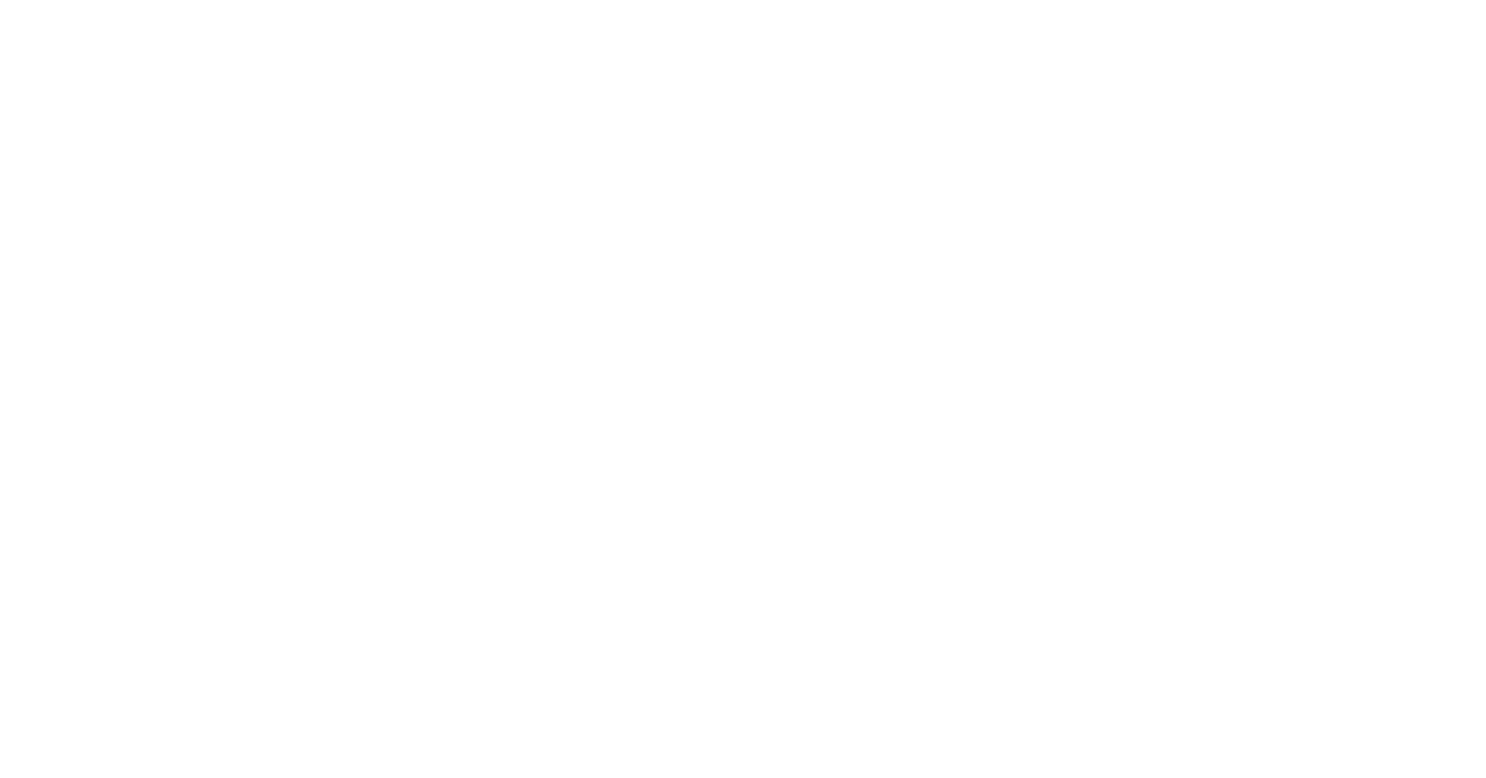 scroll, scrollTop: 0, scrollLeft: 0, axis: both 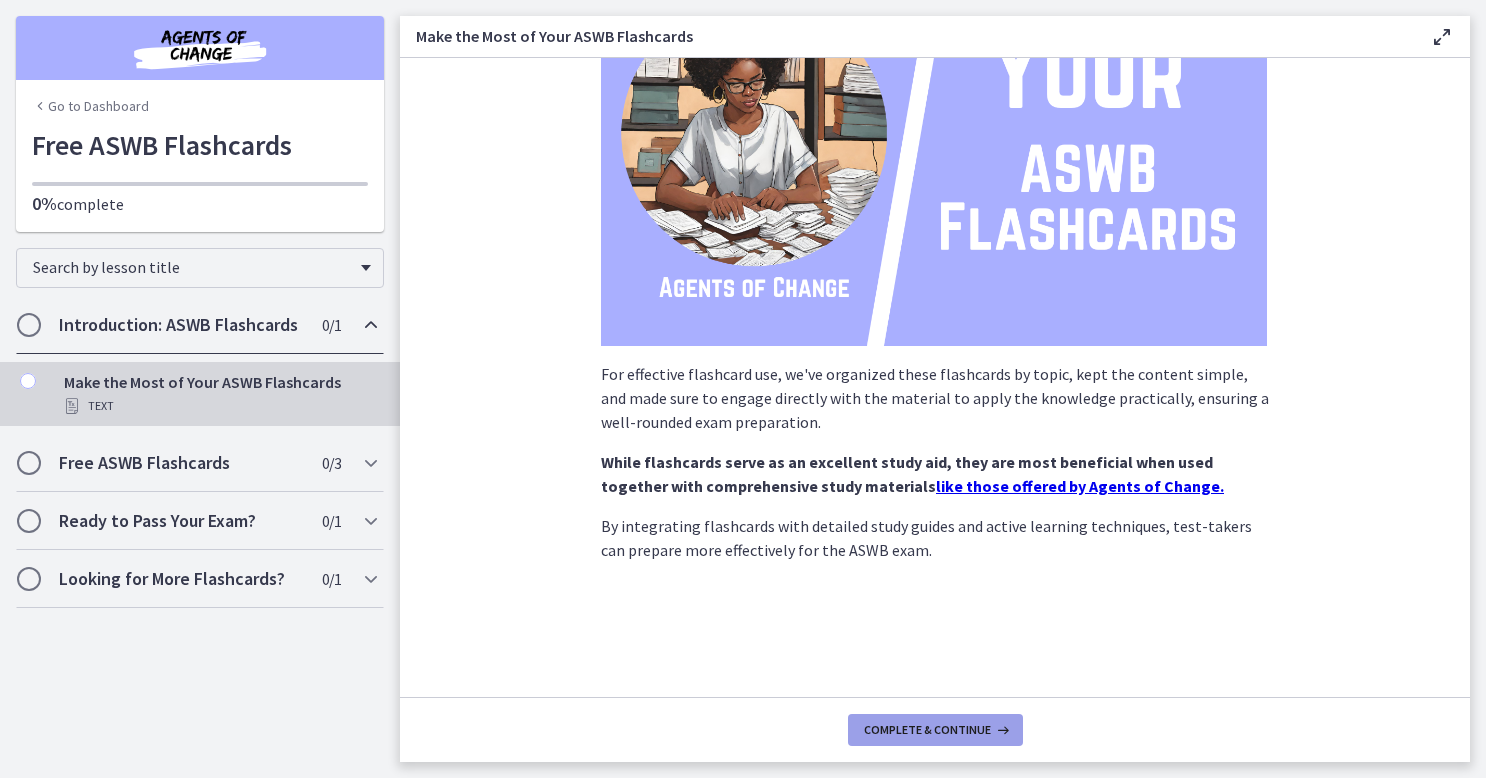 click on "Complete & continue" at bounding box center (927, 730) 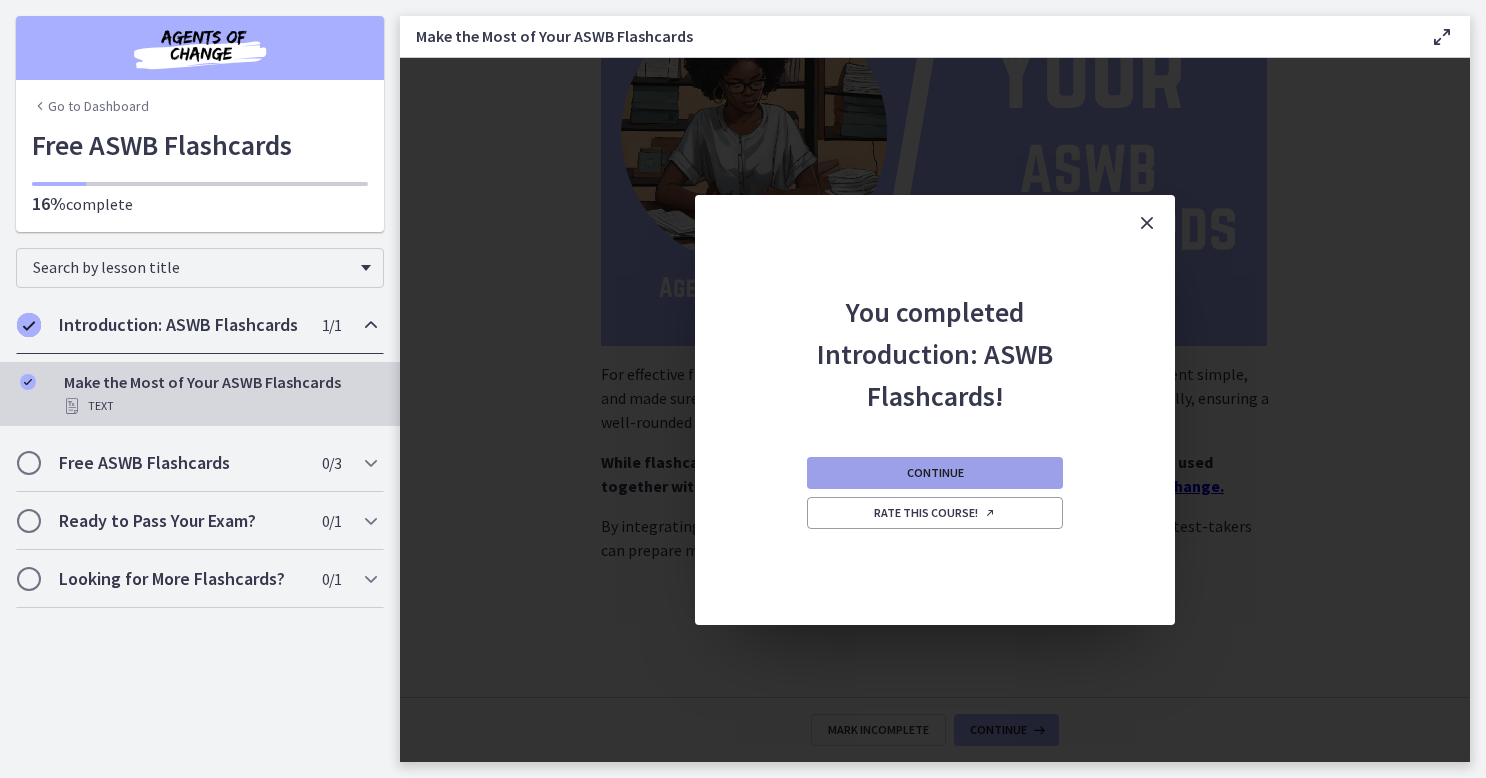 click on "Continue" at bounding box center [935, 473] 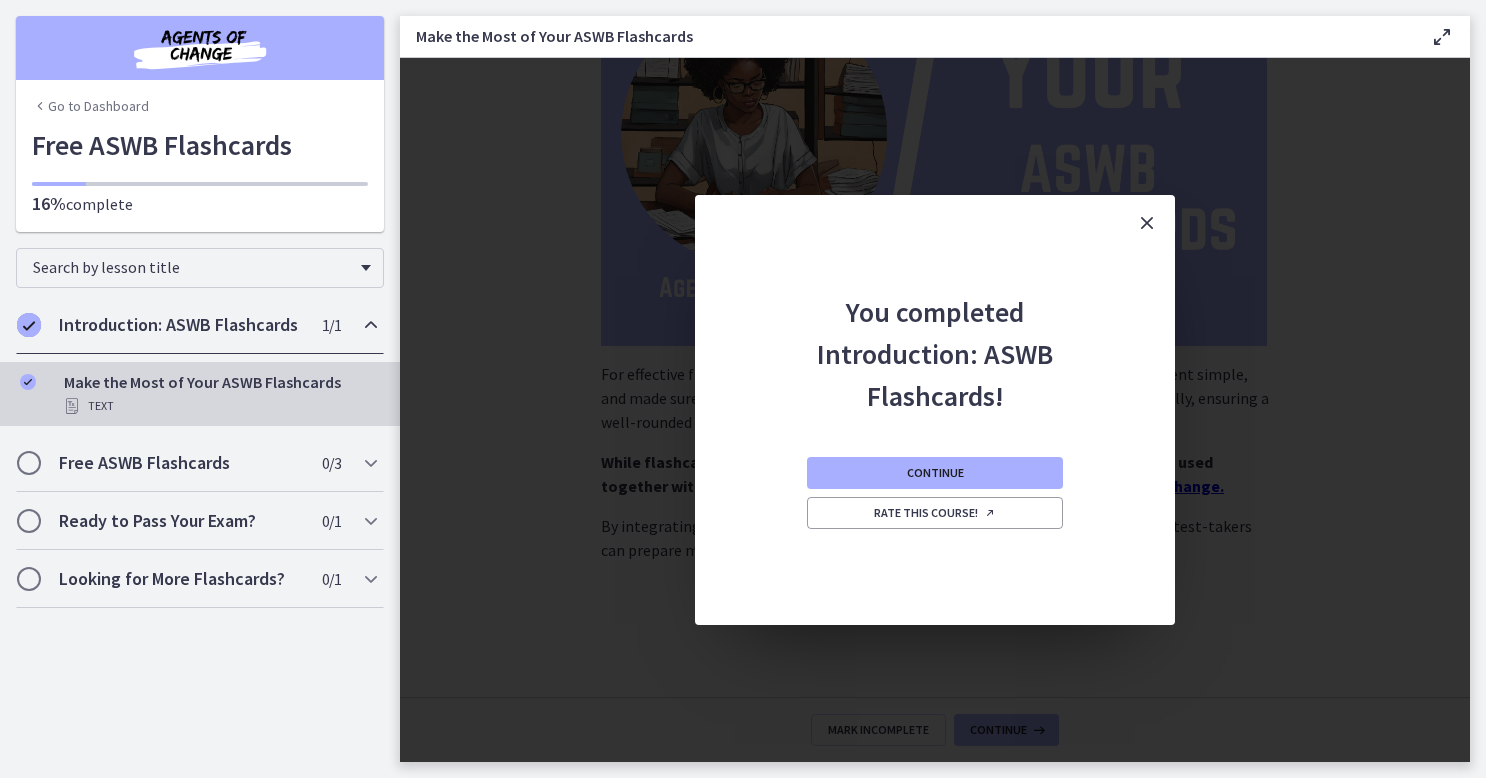 scroll, scrollTop: 0, scrollLeft: 0, axis: both 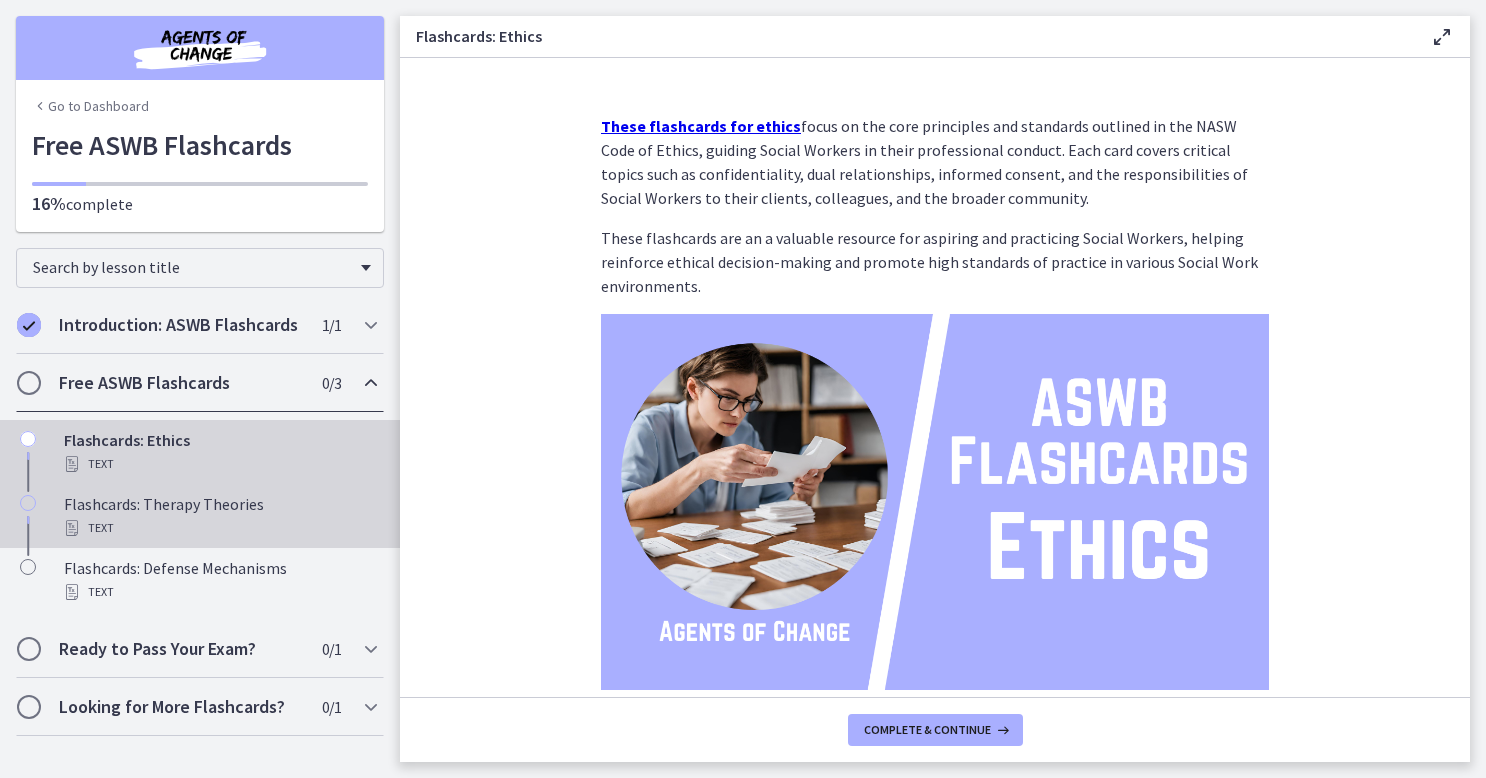 click on "Flashcards: Therapy Theories
Text" at bounding box center (220, 516) 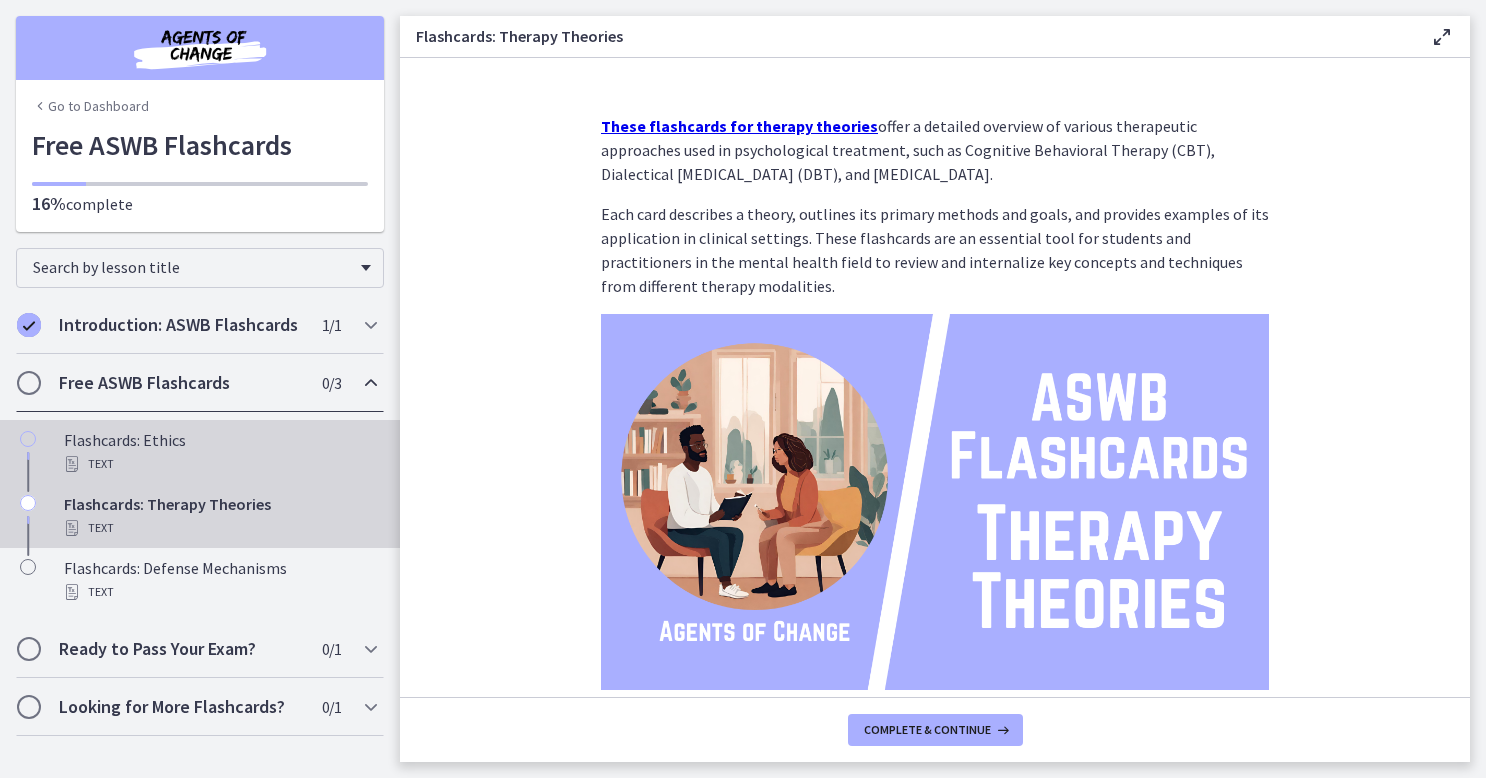 click on "Text" at bounding box center [220, 464] 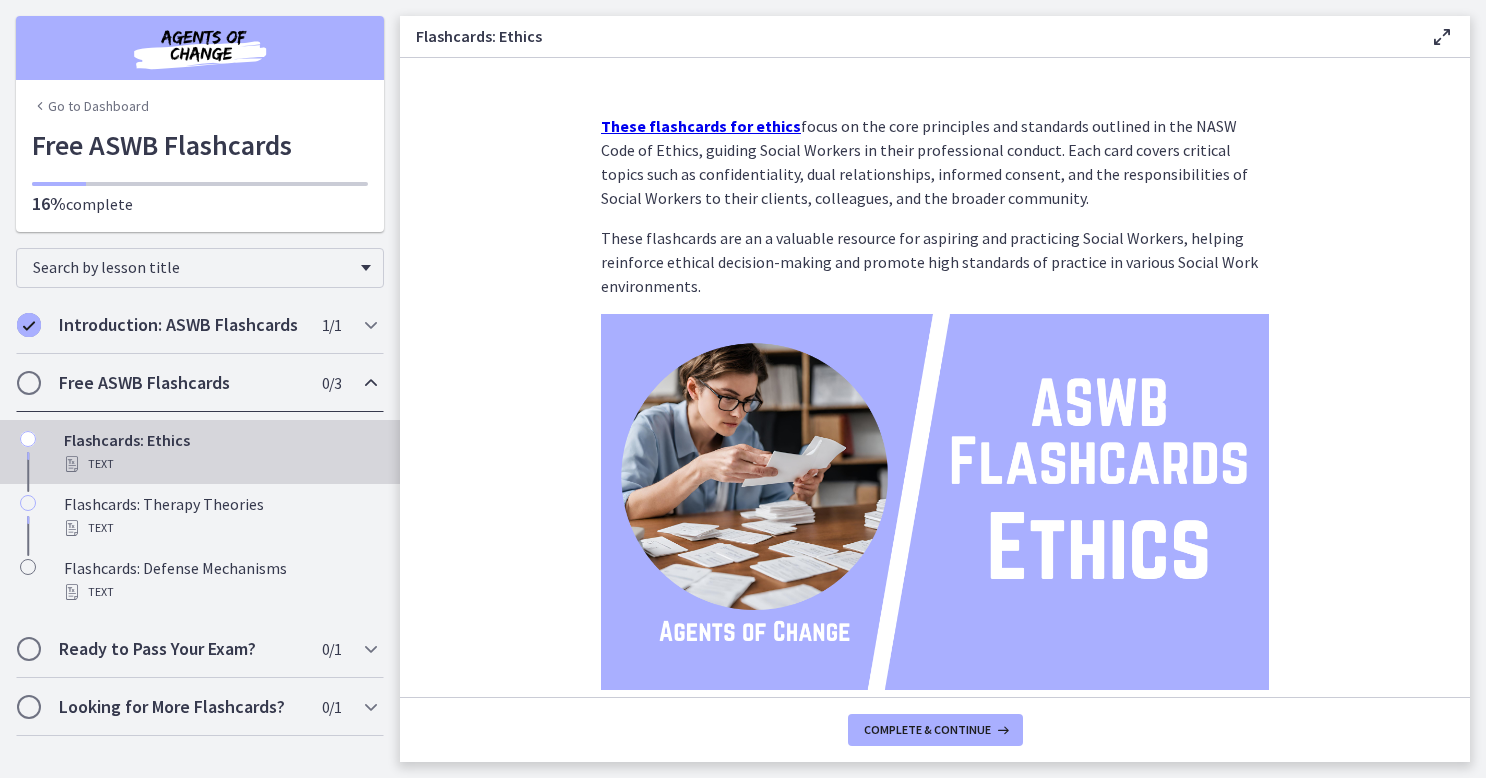 click on "These flashcards for ethics" at bounding box center [701, 126] 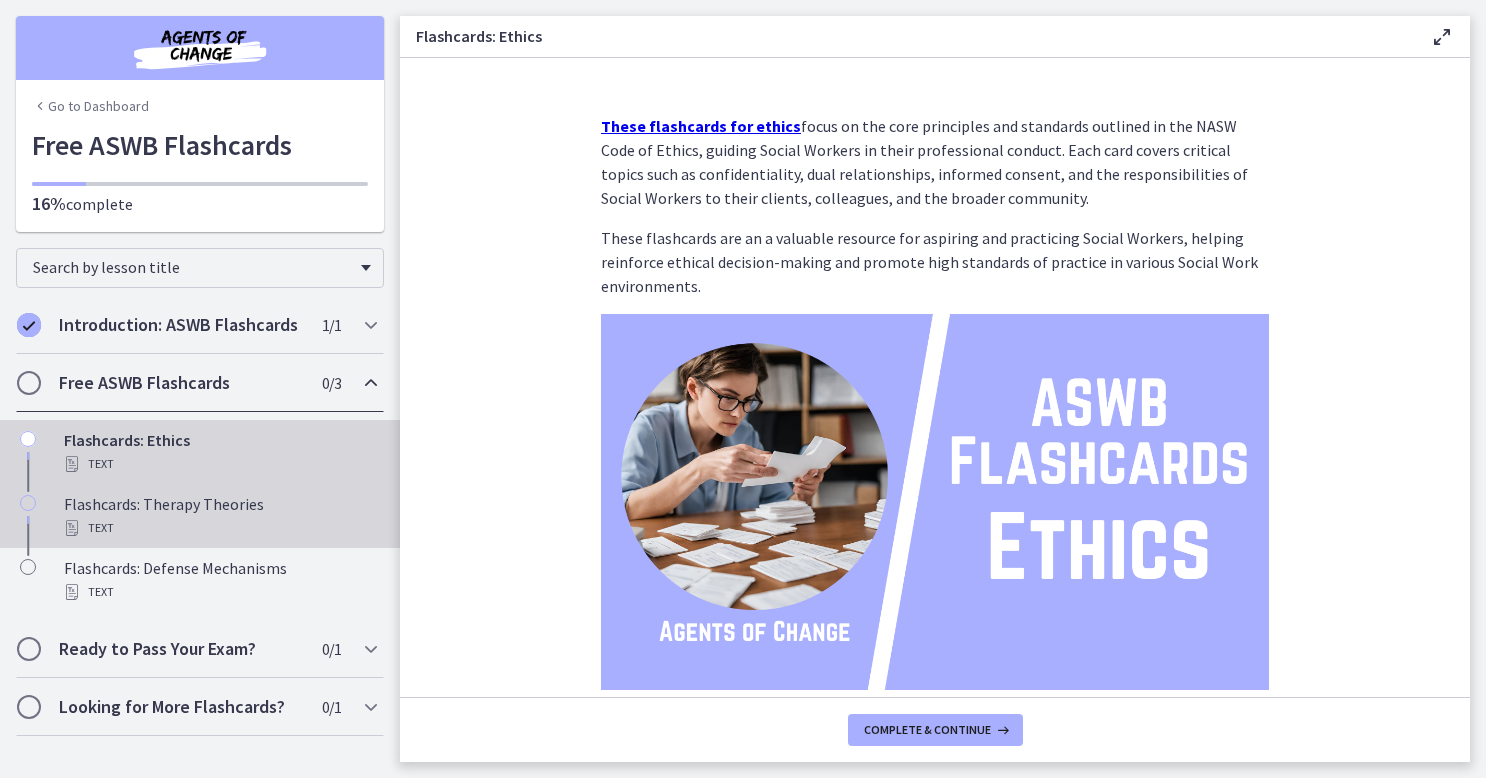 click on "Text" at bounding box center [220, 528] 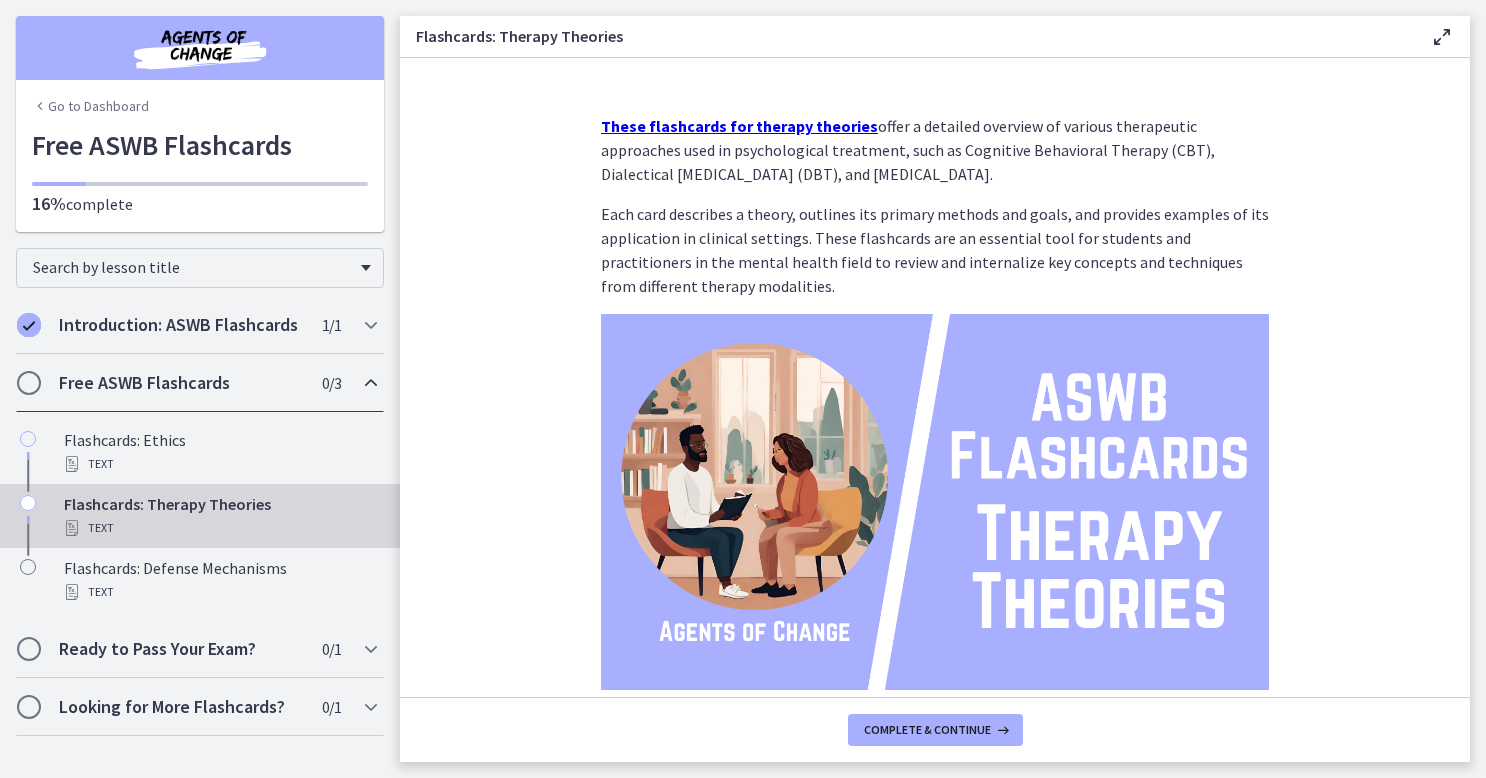 click at bounding box center (935, 502) 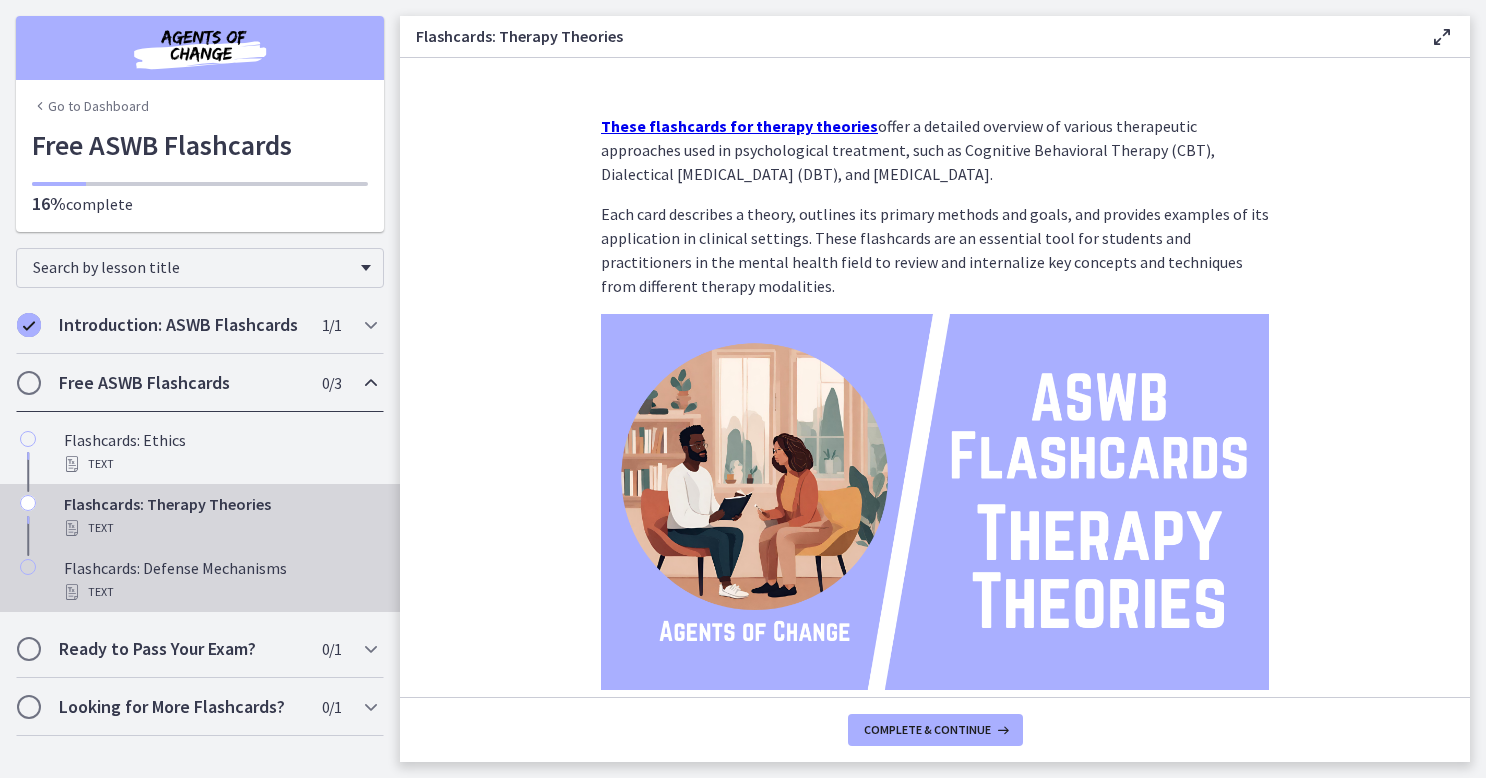 click on "Flashcards: Defense Mechanisms
Text" at bounding box center [220, 580] 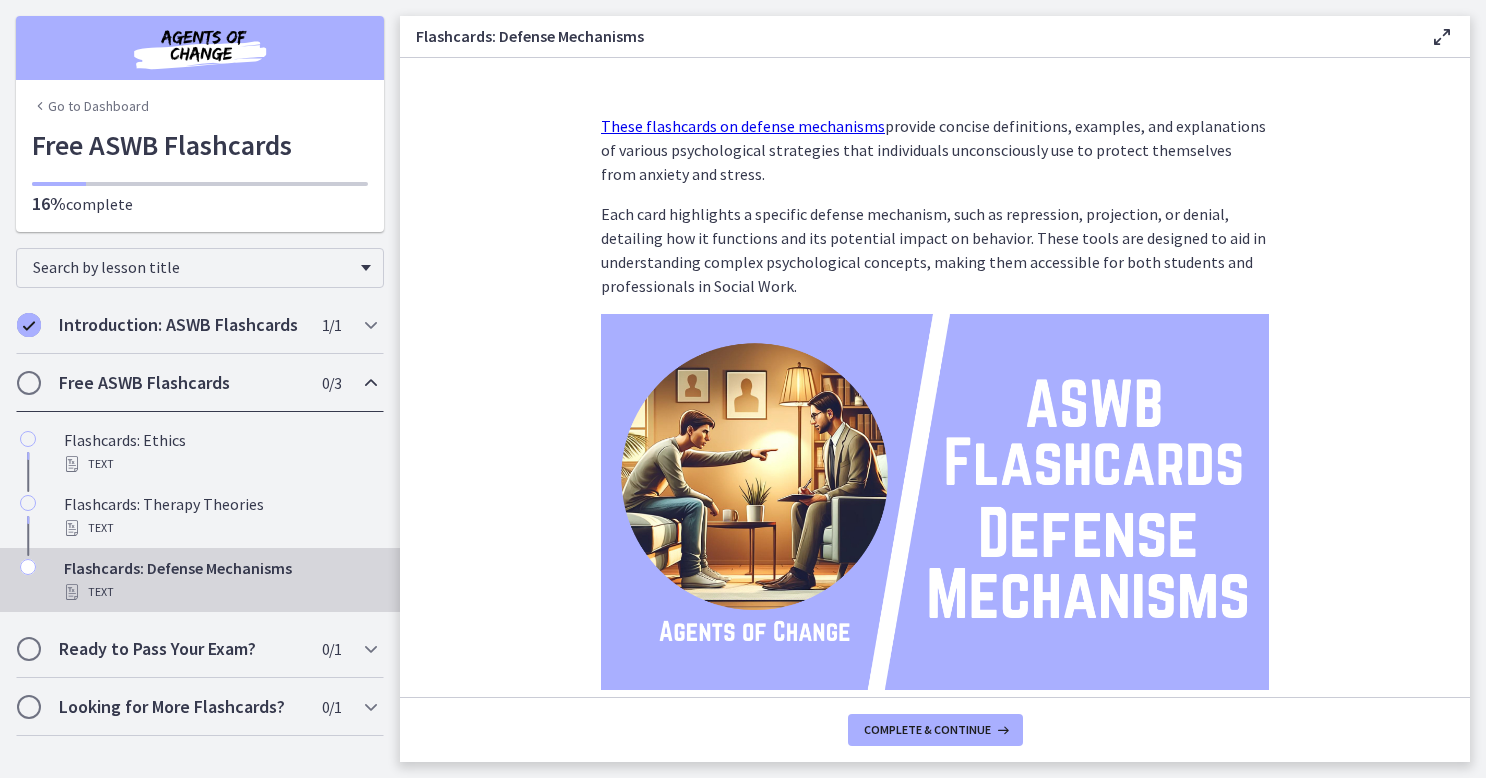 click on "These flashcards on defense mechanisms" at bounding box center [743, 126] 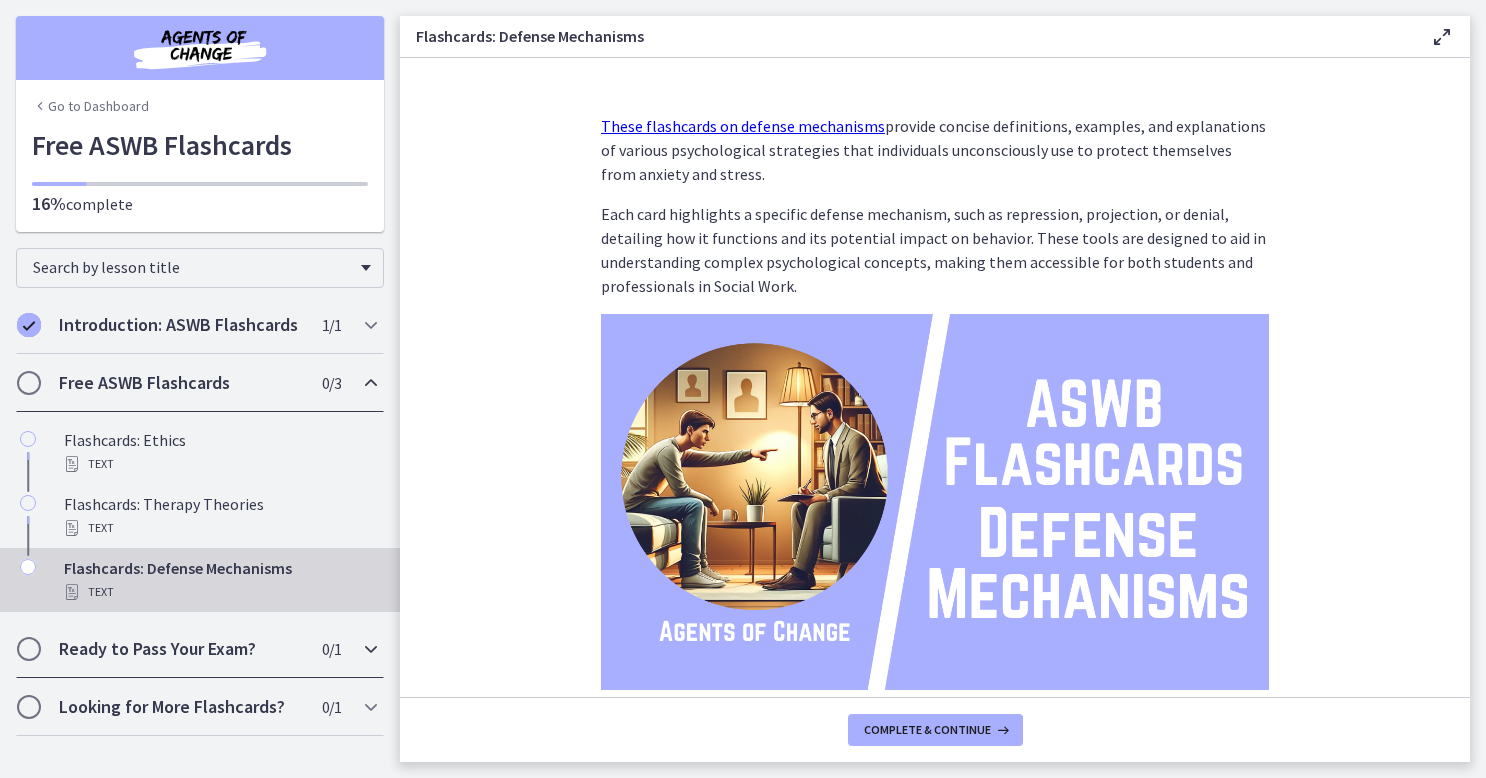 click on "Ready to Pass Your Exam?" at bounding box center (181, 649) 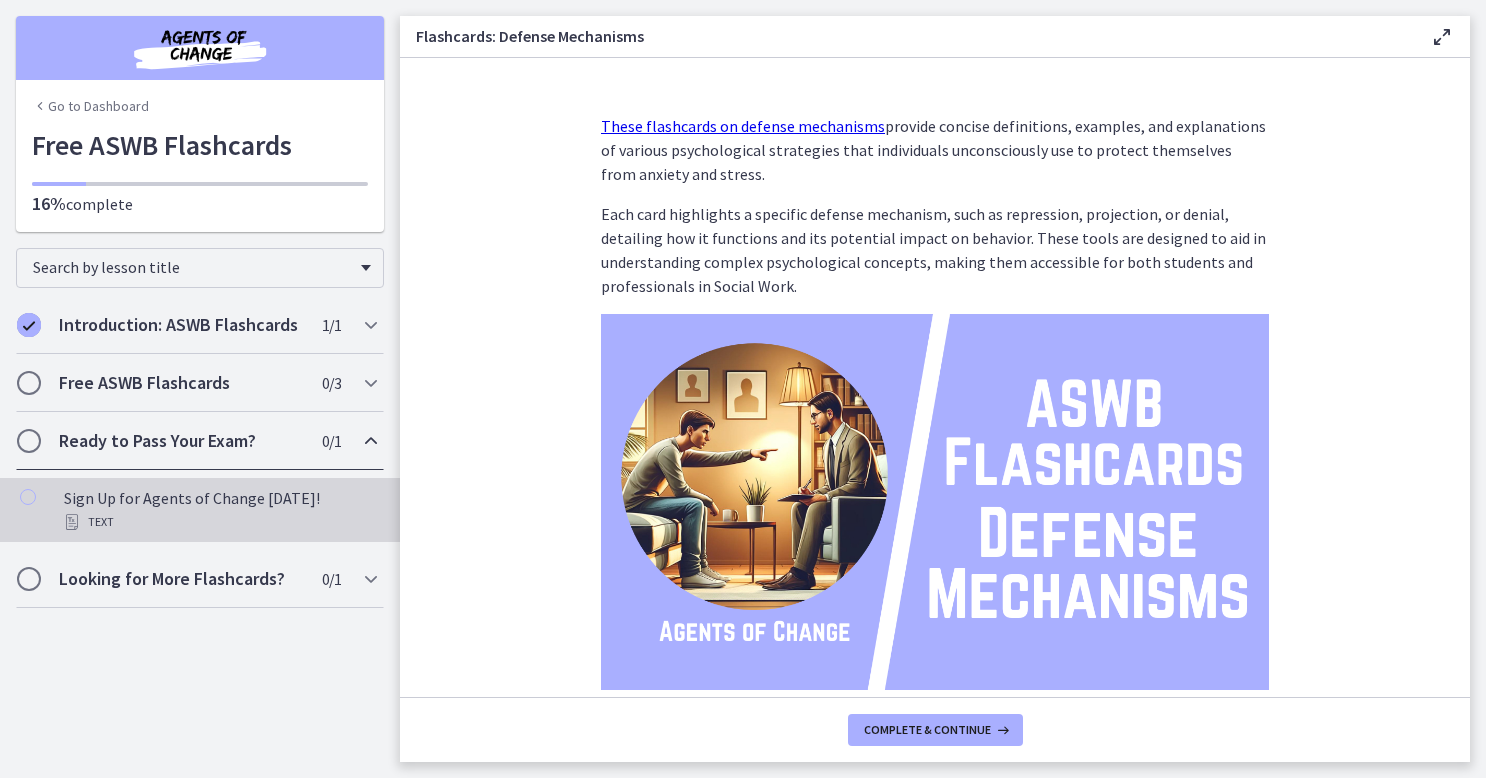 click on "Sign Up for Agents of Change [DATE]!
Text" at bounding box center (220, 510) 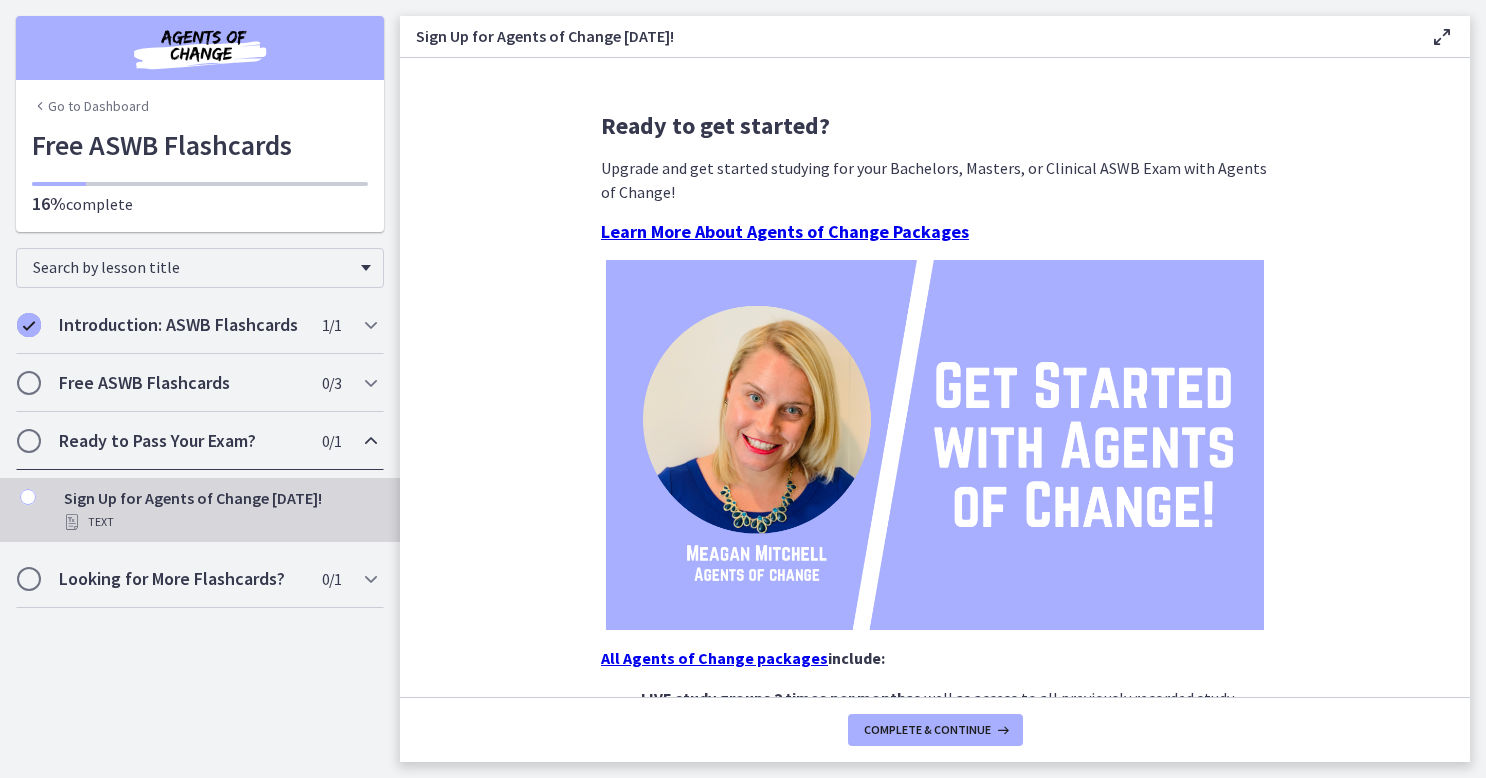 click on "Go to Dashboard
Go to Dashboard
Free ASWB Flashcards
16%  complete
Search by lesson title
Introduction: ASWB Flashcards
1  /  1
Completed
Make the Most of Your ASWB Flashcards
Text
Free ASWB Flashcards
0  /  3
Completed
Flashcards: Ethics
Text" at bounding box center (200, 389) 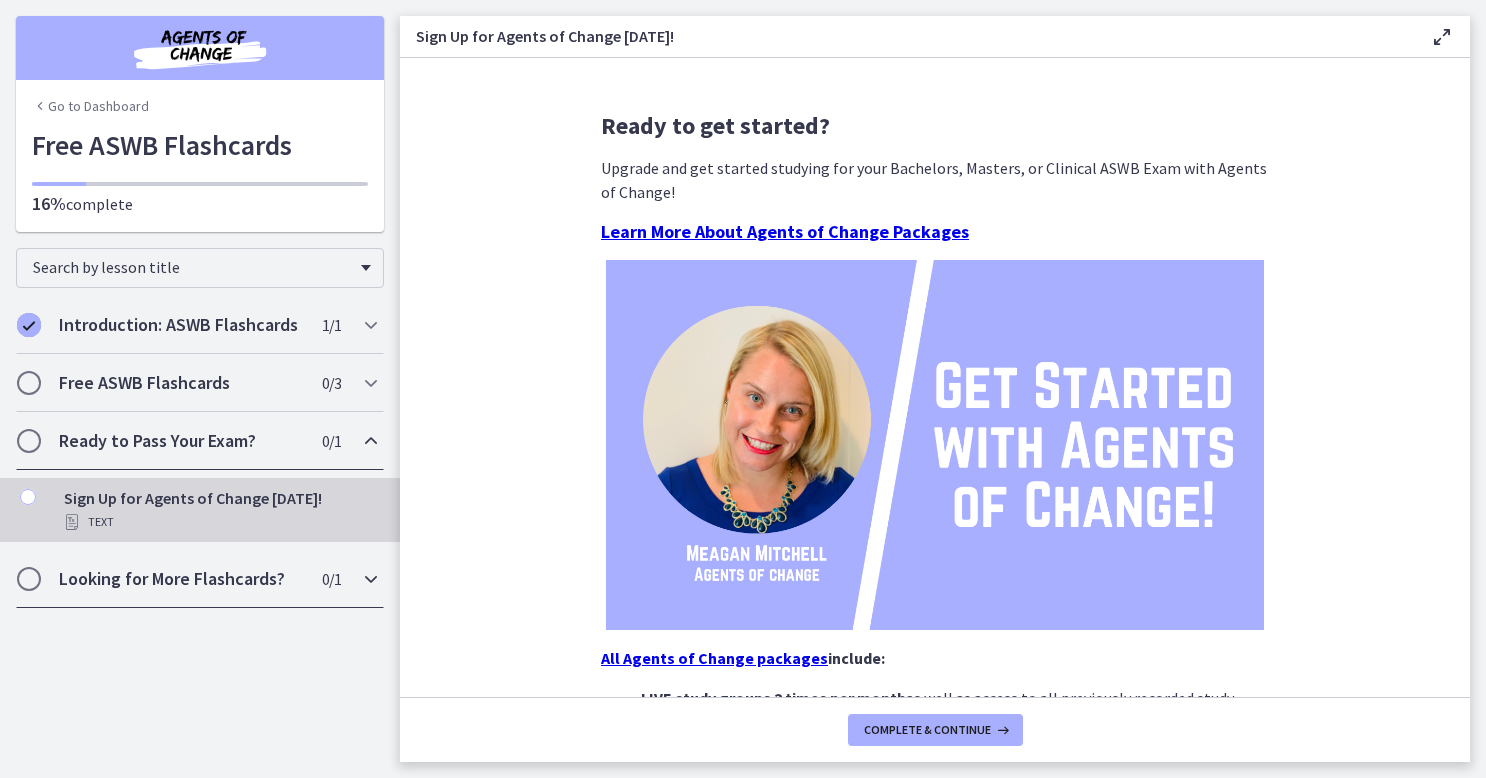 click on "Looking for More Flashcards?
0  /  1
Completed" at bounding box center (200, 579) 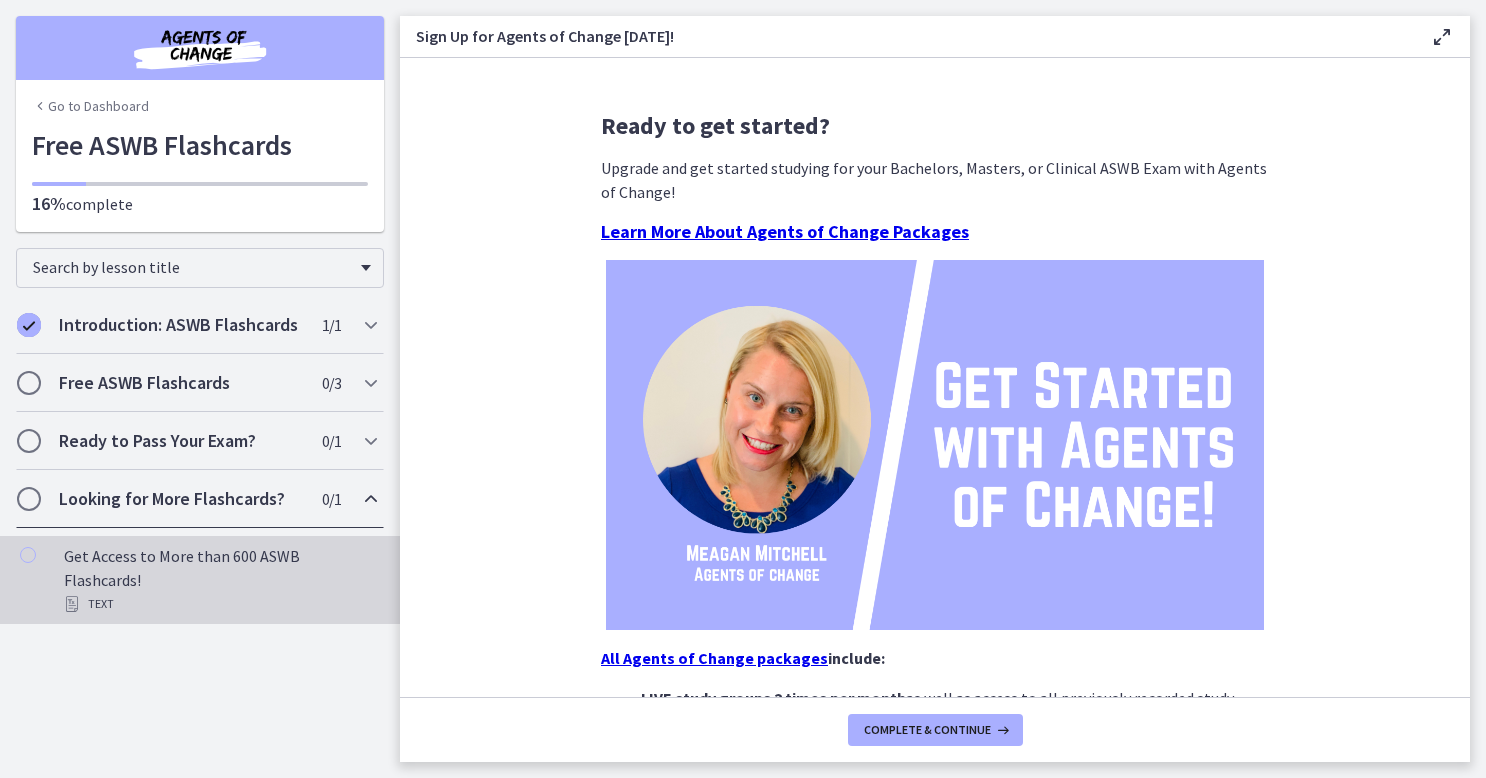 click on "Get Access to More than 600 ASWB Flashcards!
Text" at bounding box center [220, 580] 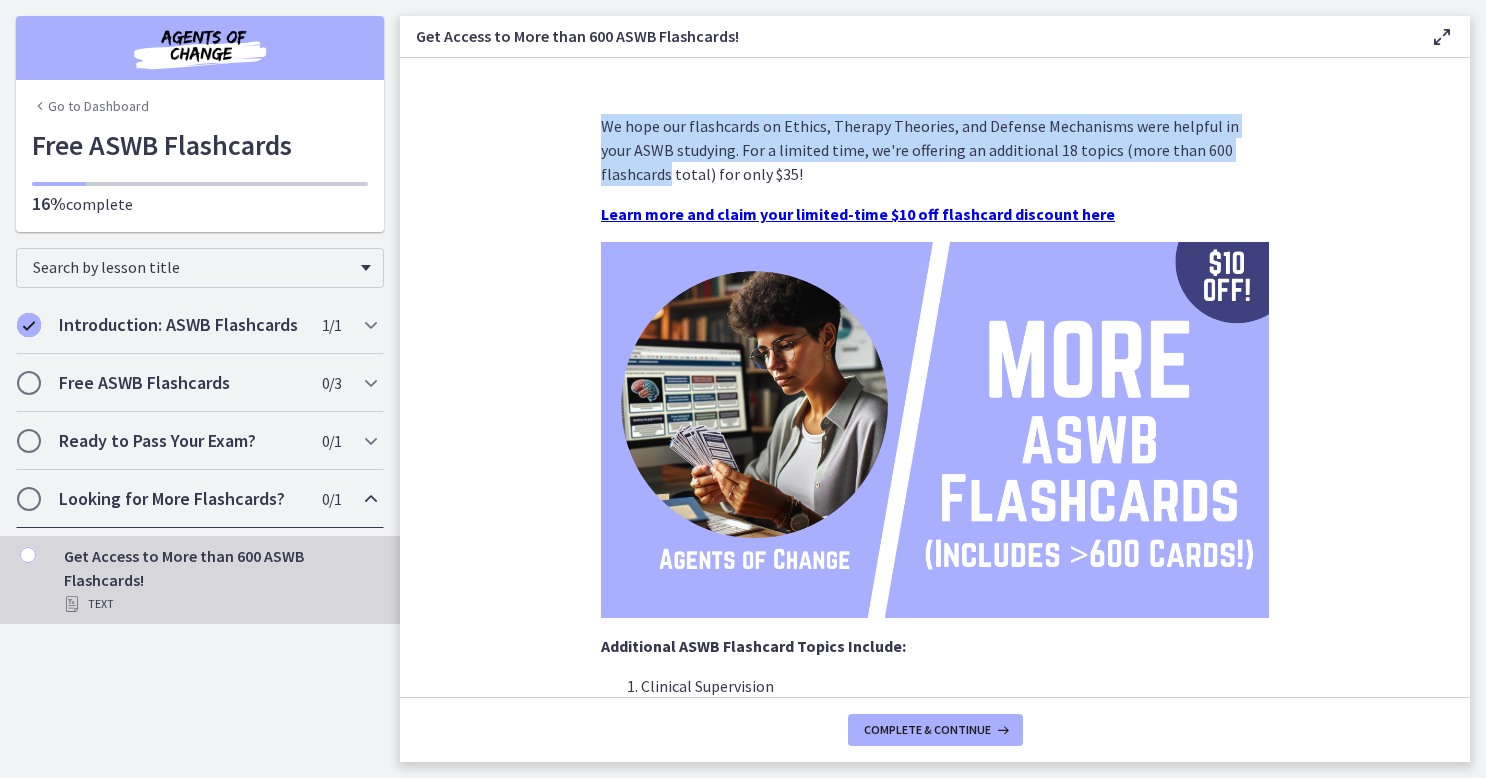 drag, startPoint x: 1453, startPoint y: 138, endPoint x: 1479, endPoint y: 236, distance: 101.390335 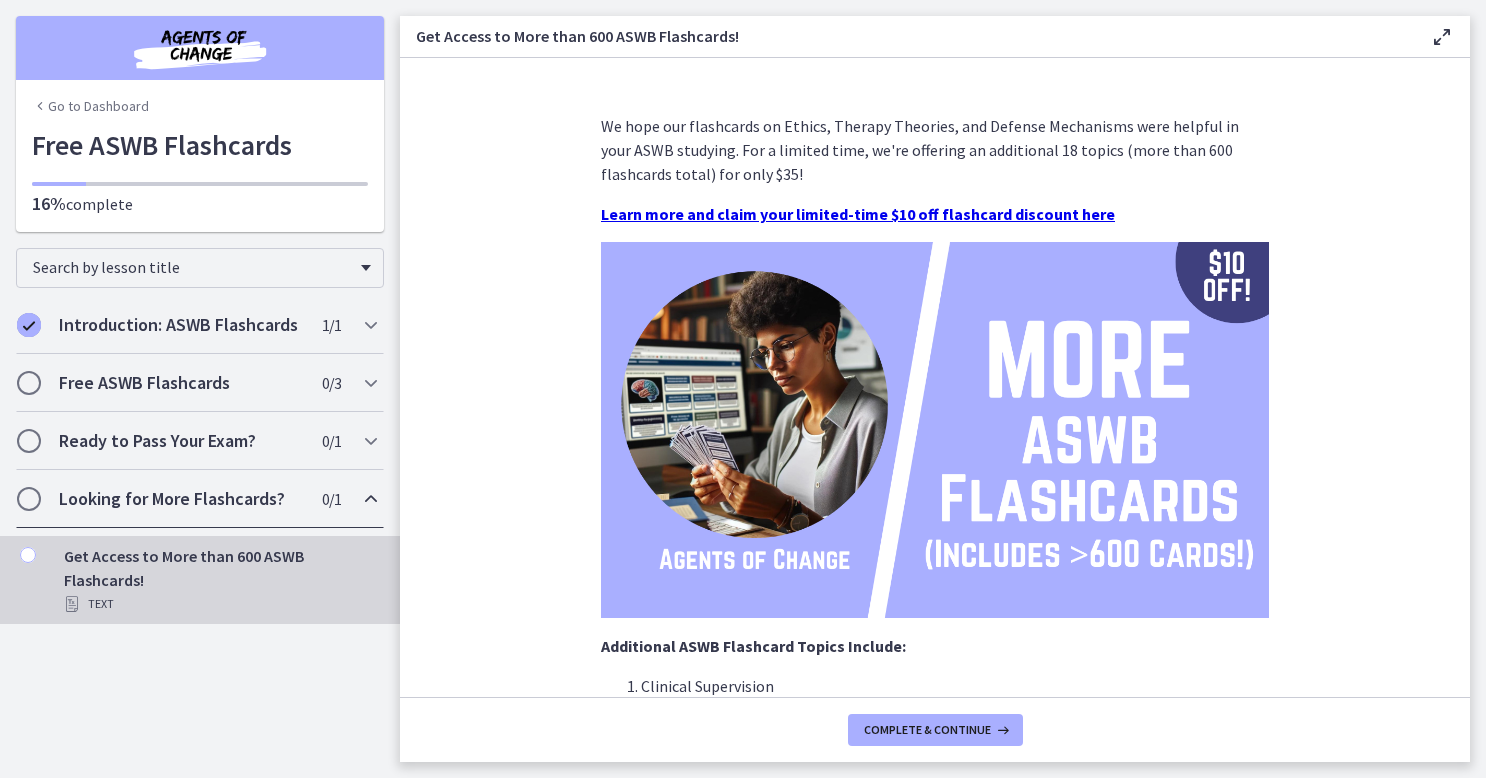 drag, startPoint x: 1479, startPoint y: 236, endPoint x: 1358, endPoint y: 332, distance: 154.4571 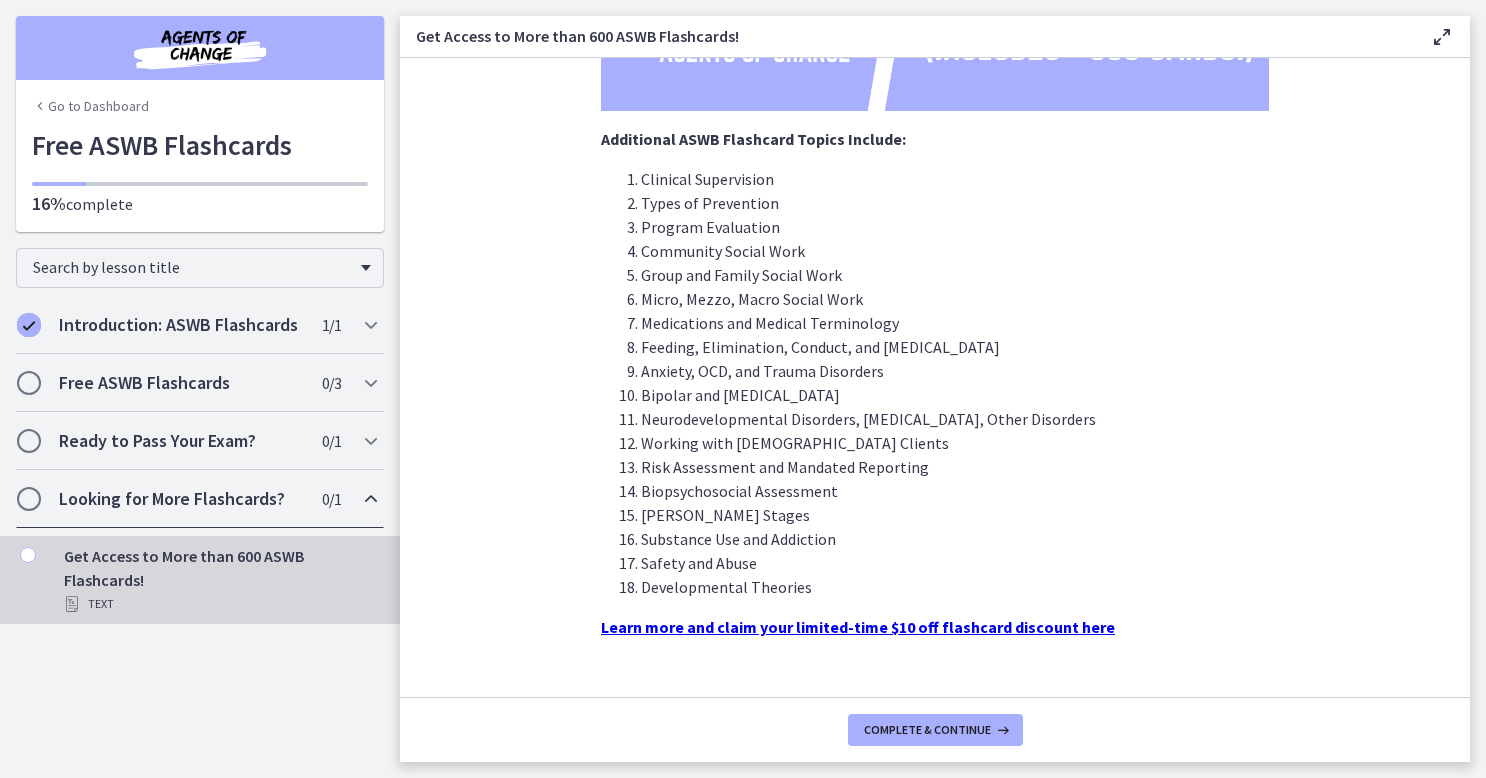 scroll, scrollTop: 544, scrollLeft: 0, axis: vertical 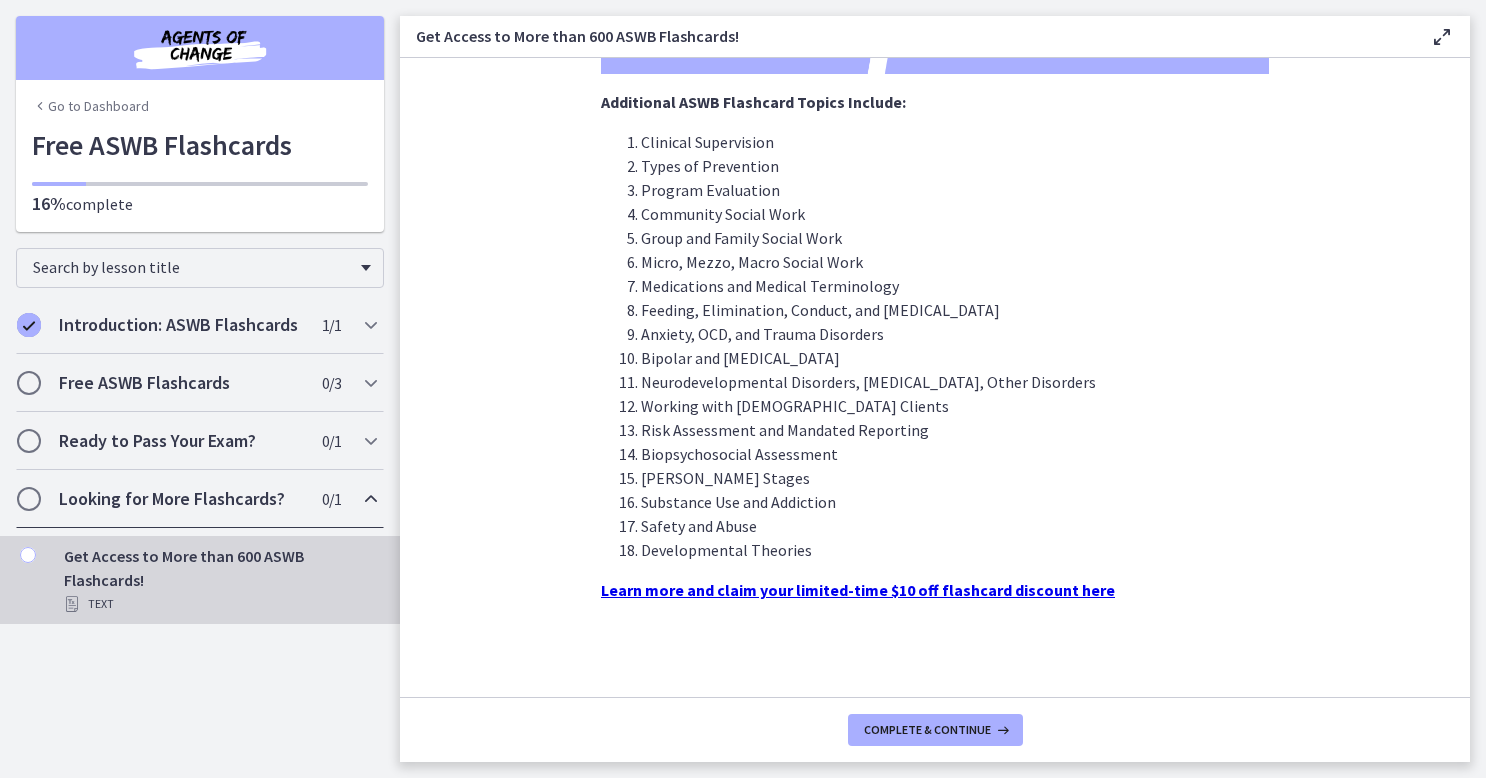 click on "Learn more and claim your limited-time $10 off flashcard discount here" at bounding box center (858, 590) 